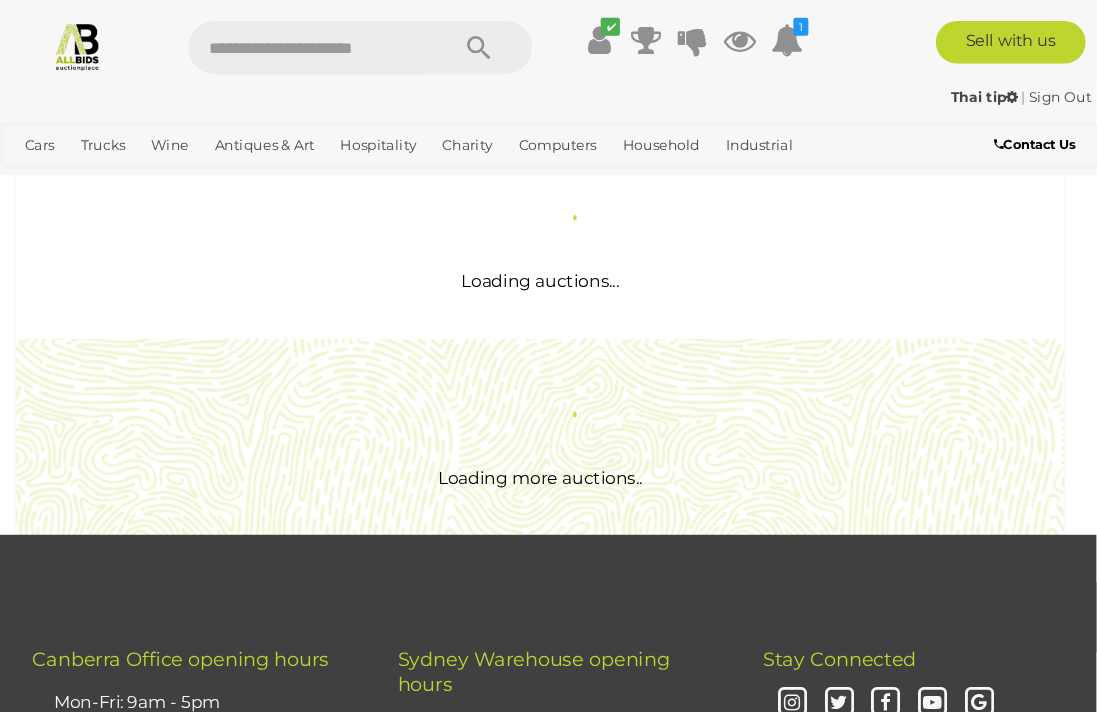 scroll, scrollTop: 0, scrollLeft: 0, axis: both 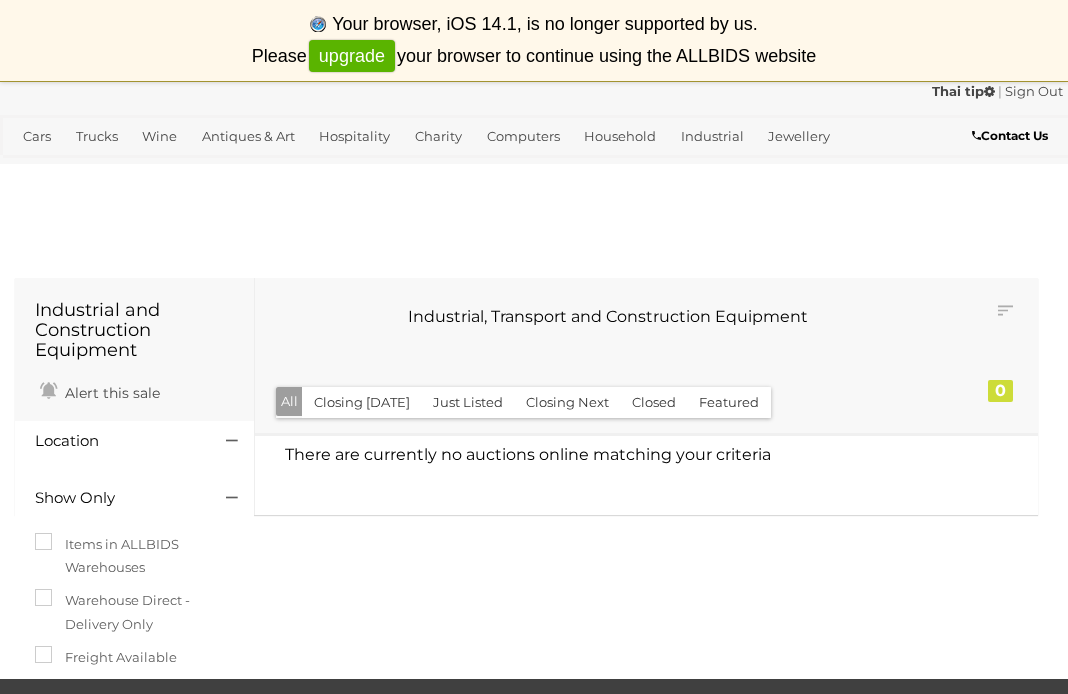 click on "upgrade" at bounding box center (352, 56) 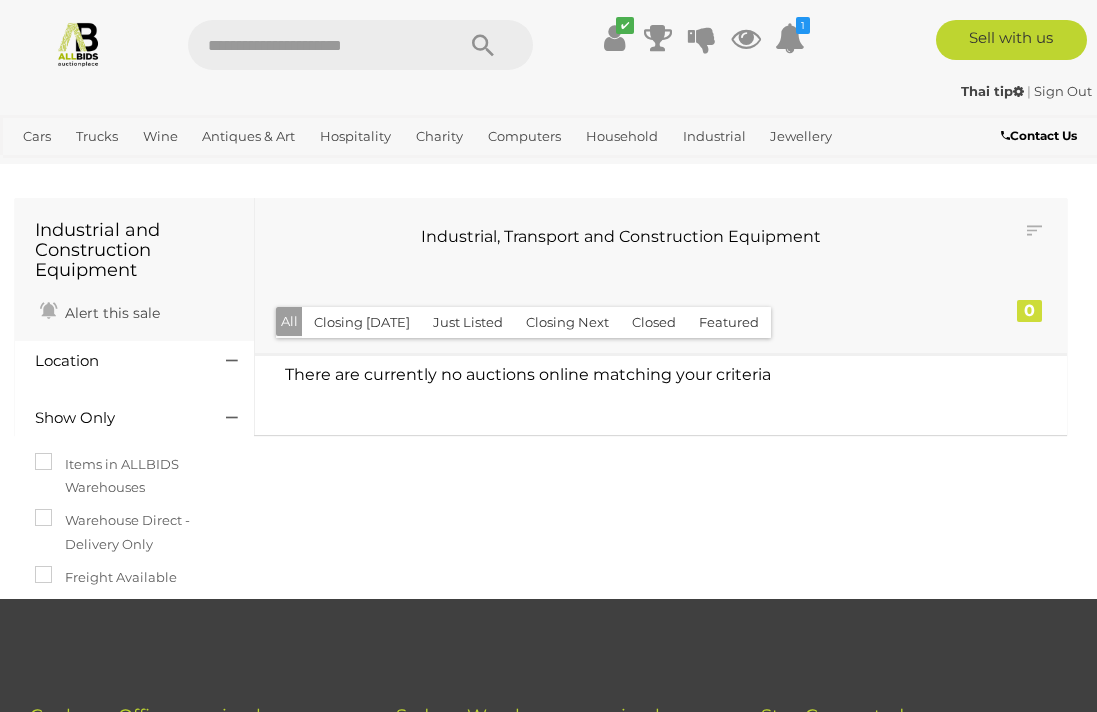 click on "Household" at bounding box center (622, 136) 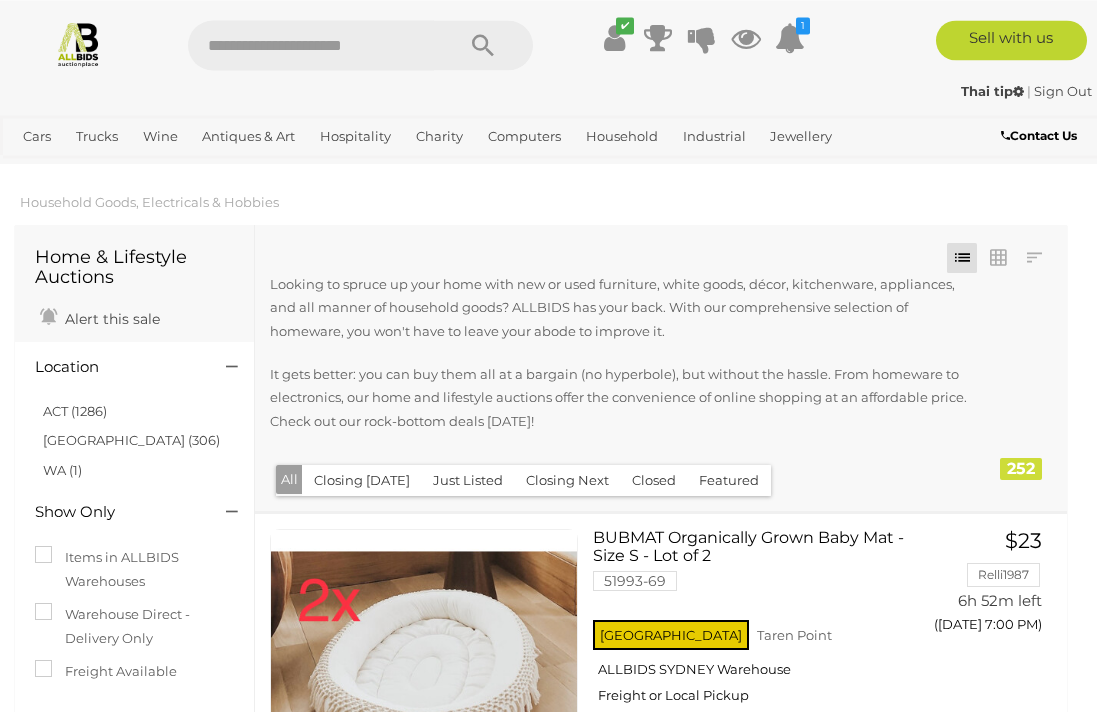 scroll, scrollTop: 28, scrollLeft: 0, axis: vertical 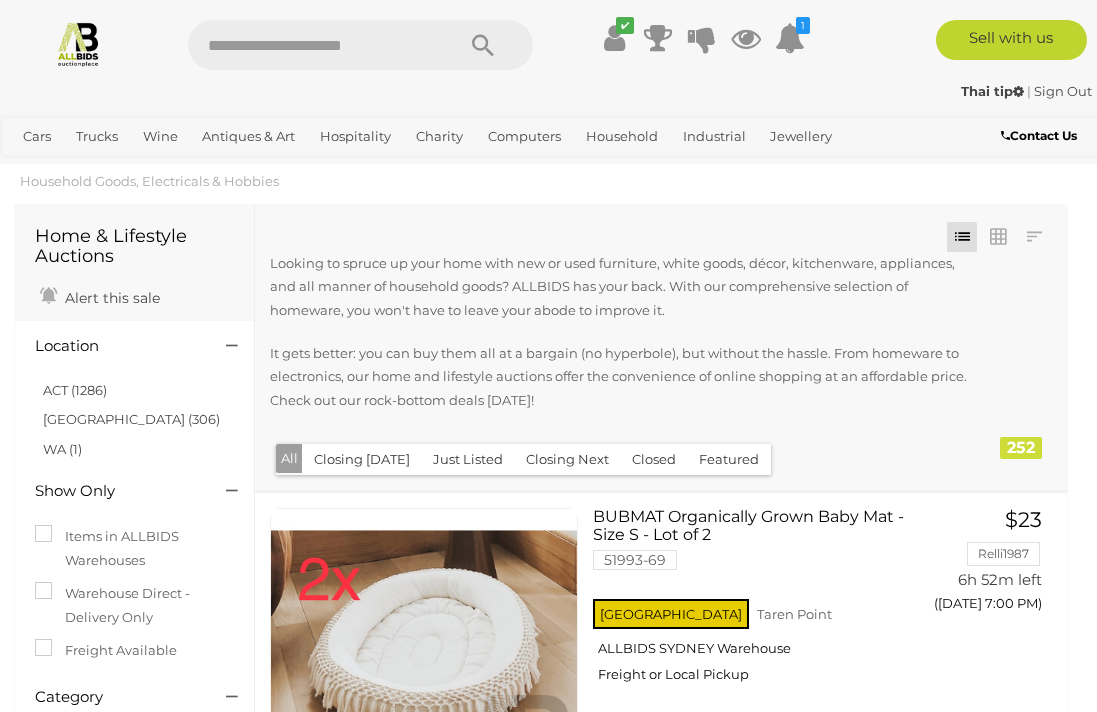click on "ACT (1286)" at bounding box center [75, 390] 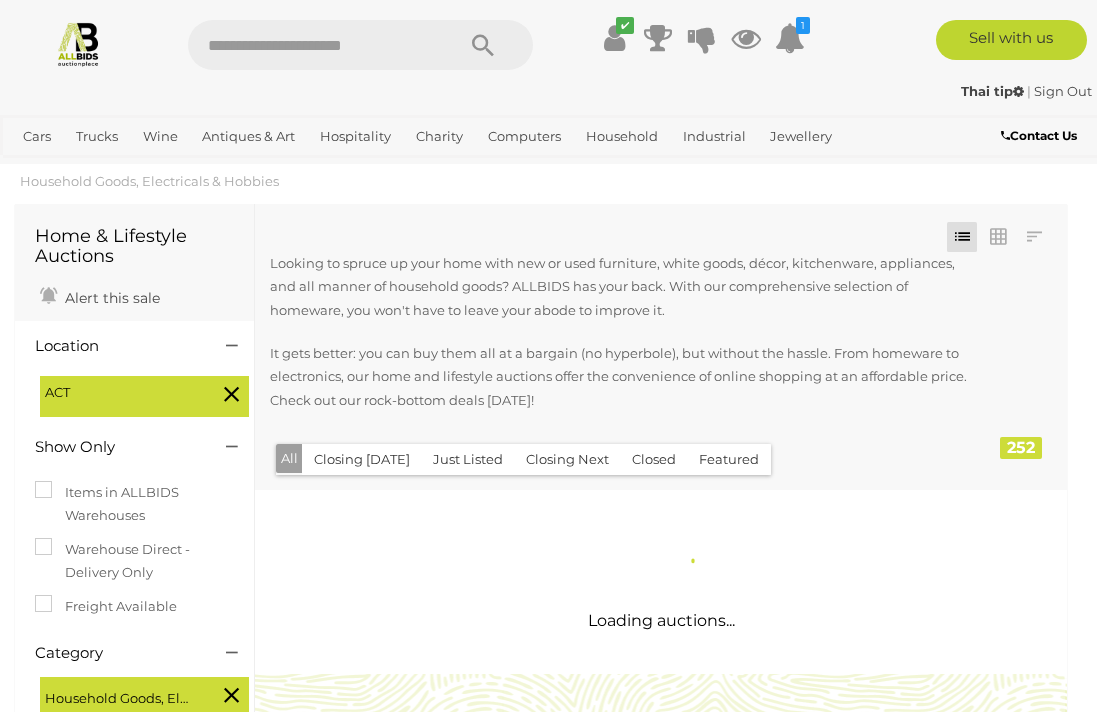 scroll, scrollTop: 0, scrollLeft: 0, axis: both 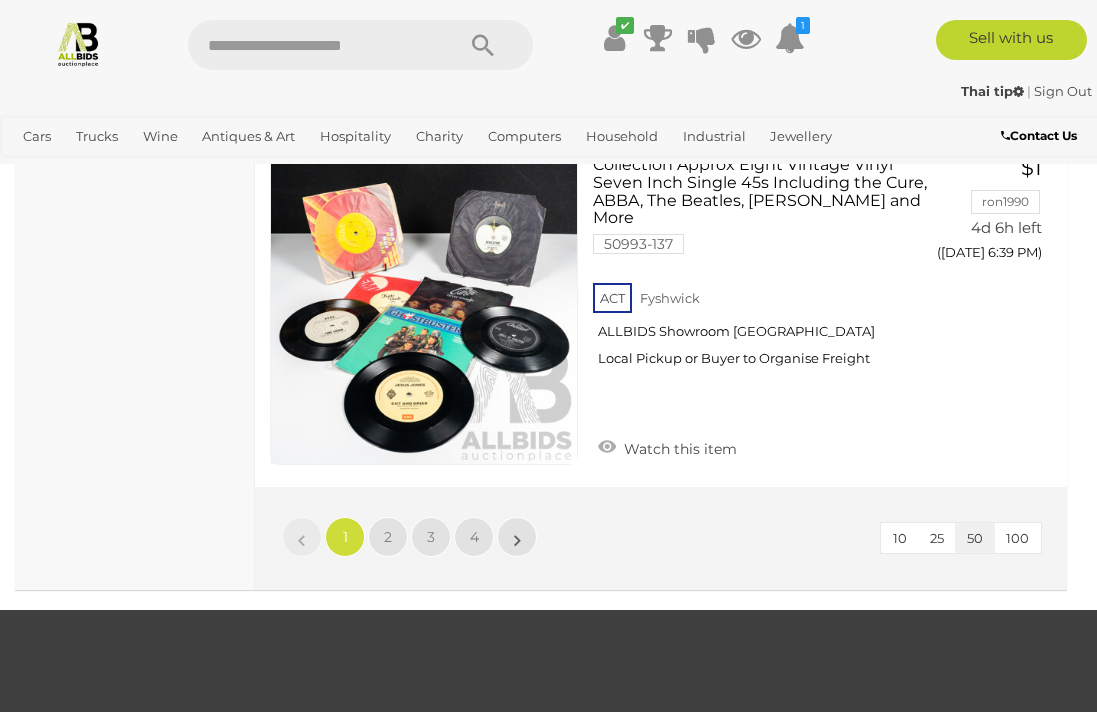 click on "2" at bounding box center [388, 537] 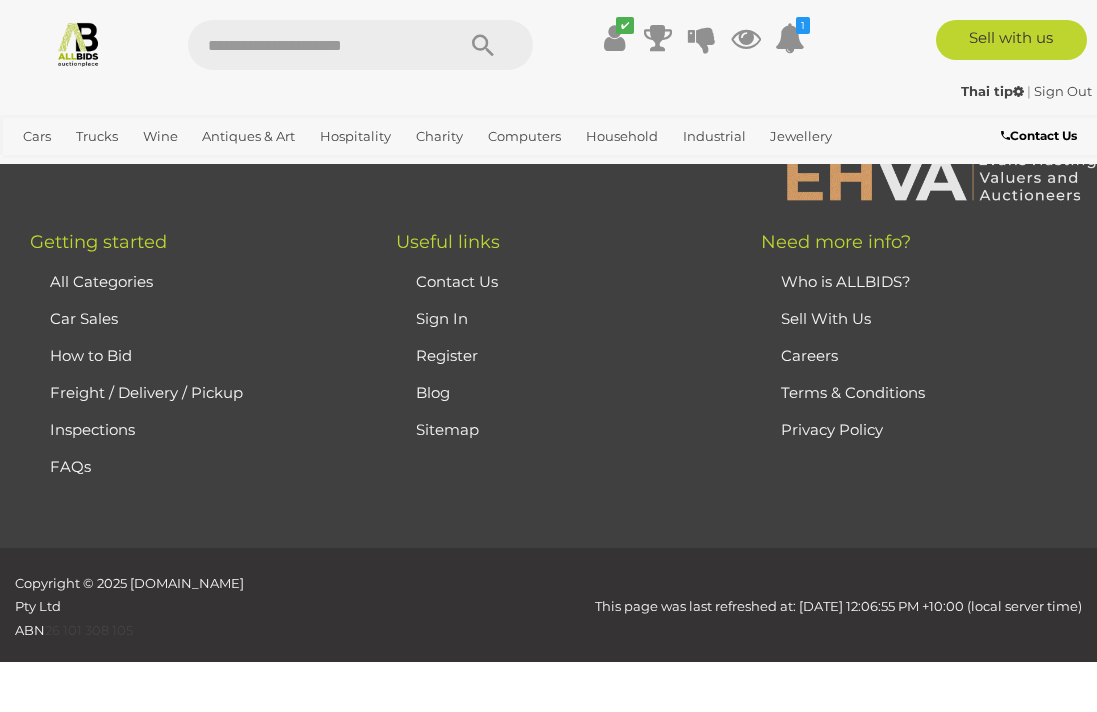 scroll, scrollTop: 328, scrollLeft: 0, axis: vertical 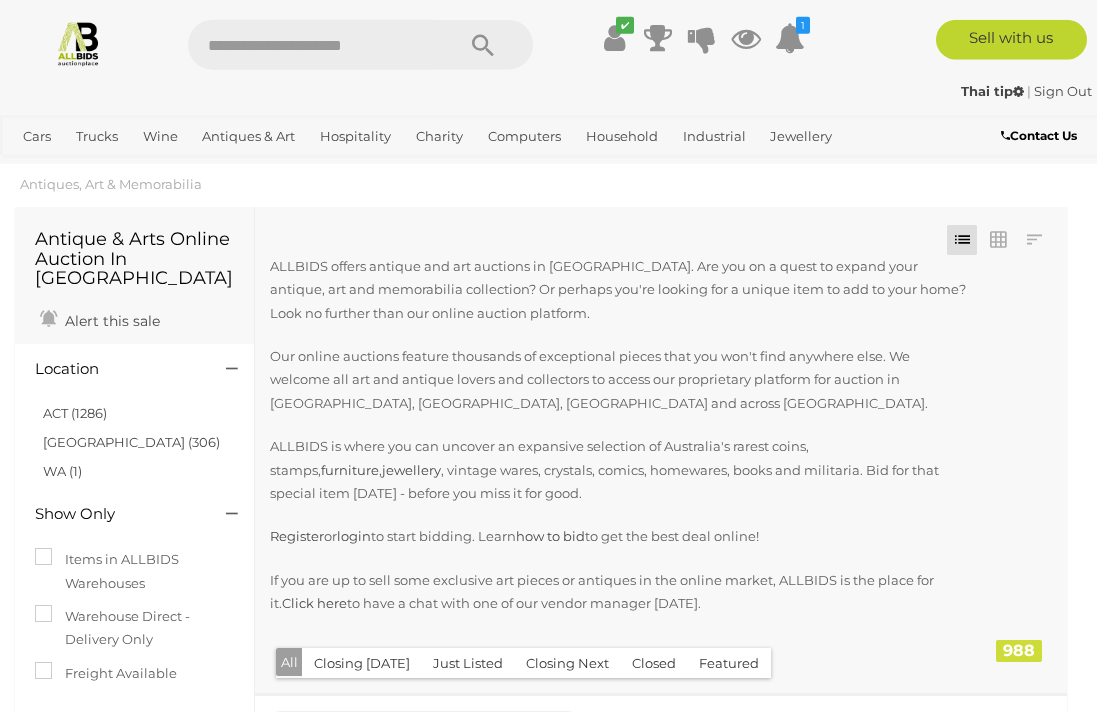 click on "ACT (1286)" at bounding box center (75, 413) 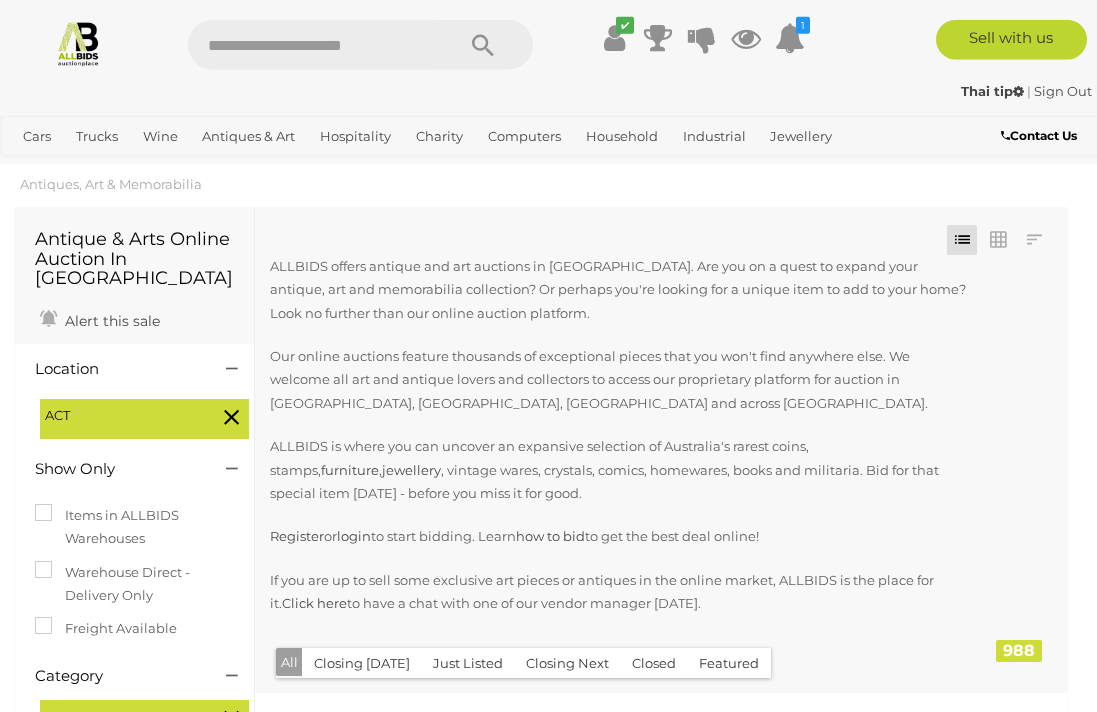 scroll, scrollTop: 0, scrollLeft: 0, axis: both 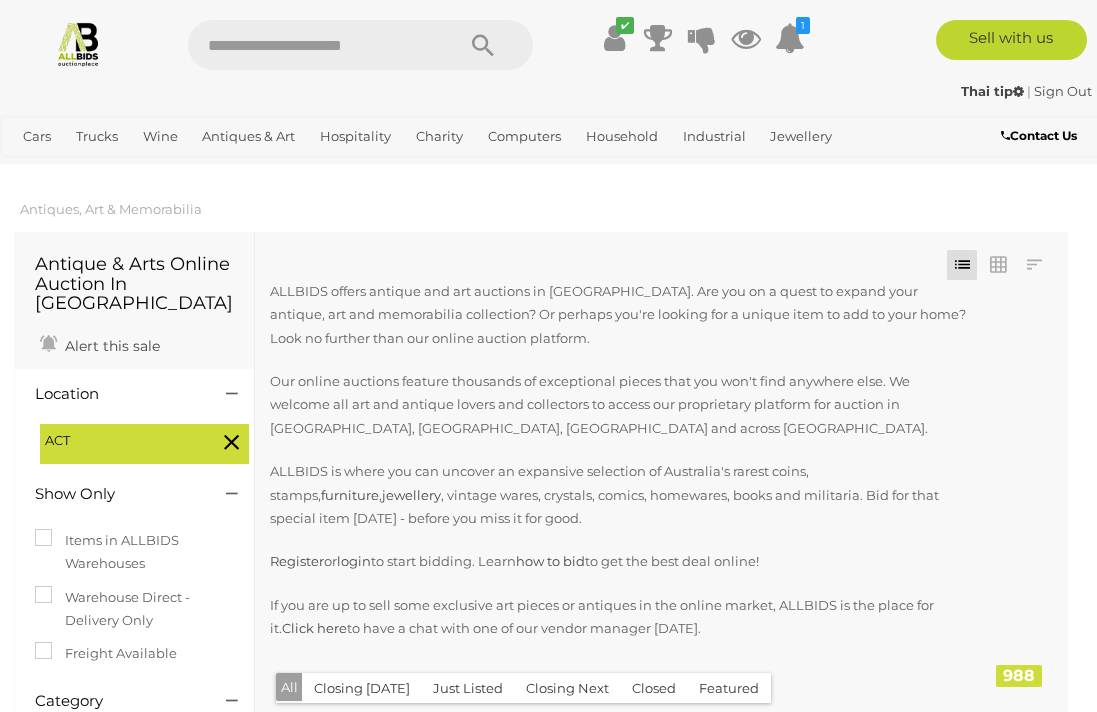click on "ACT" at bounding box center [120, 440] 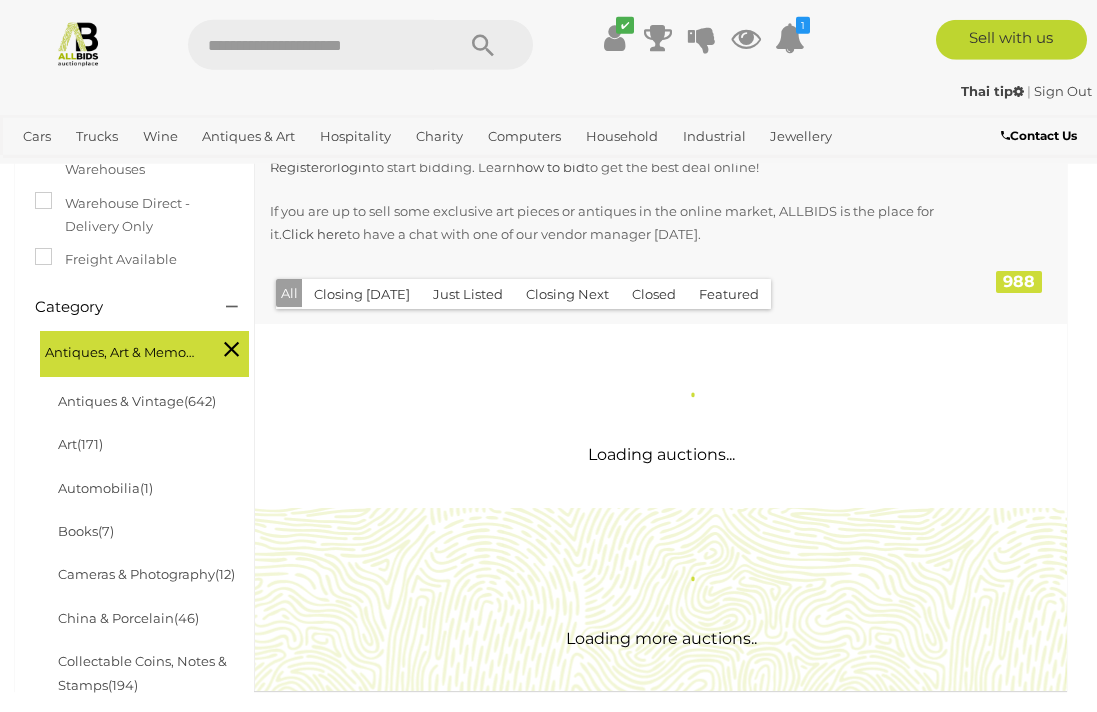 scroll, scrollTop: 492, scrollLeft: 0, axis: vertical 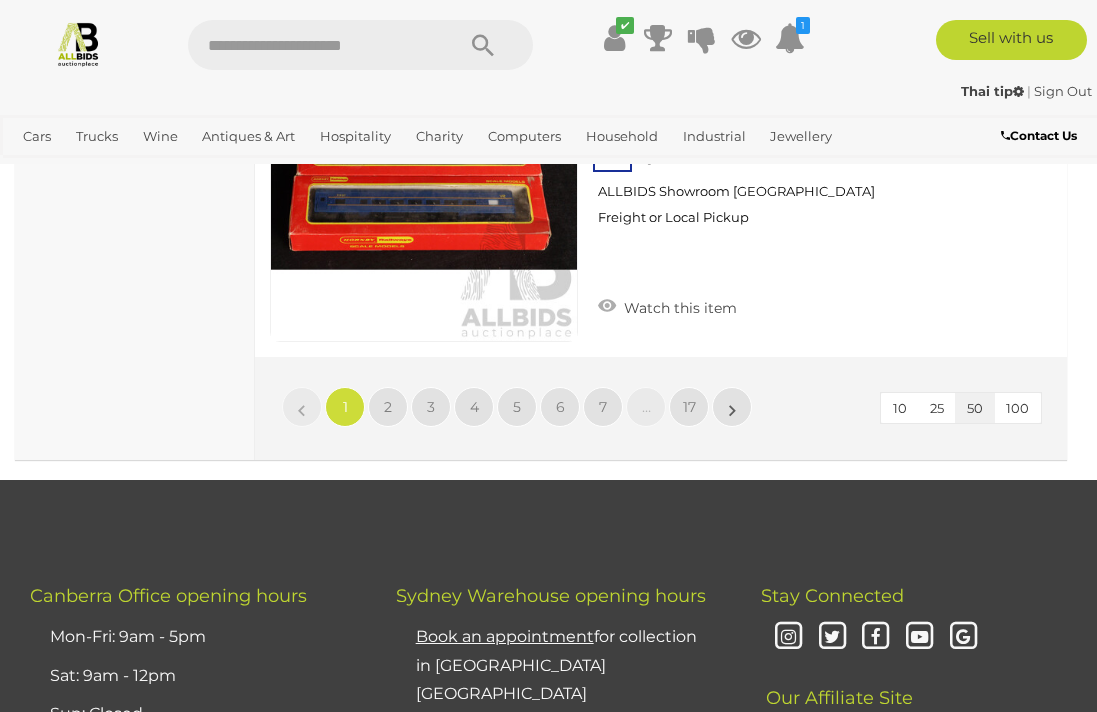 click on "2" at bounding box center (388, 407) 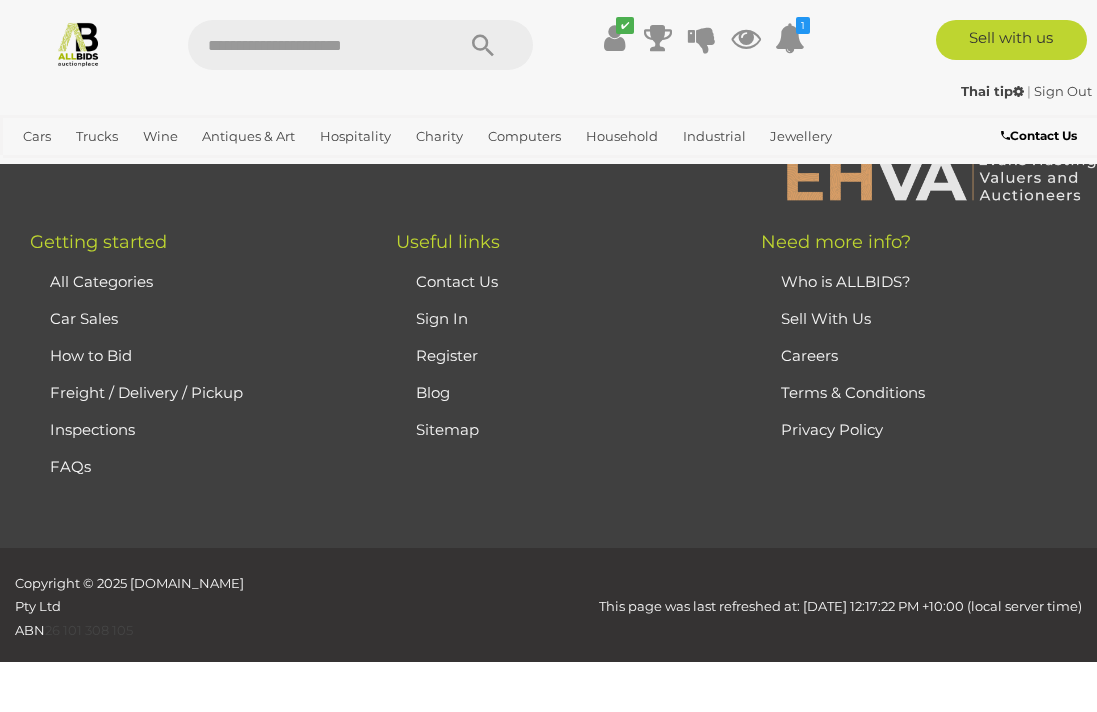 scroll, scrollTop: 538, scrollLeft: 0, axis: vertical 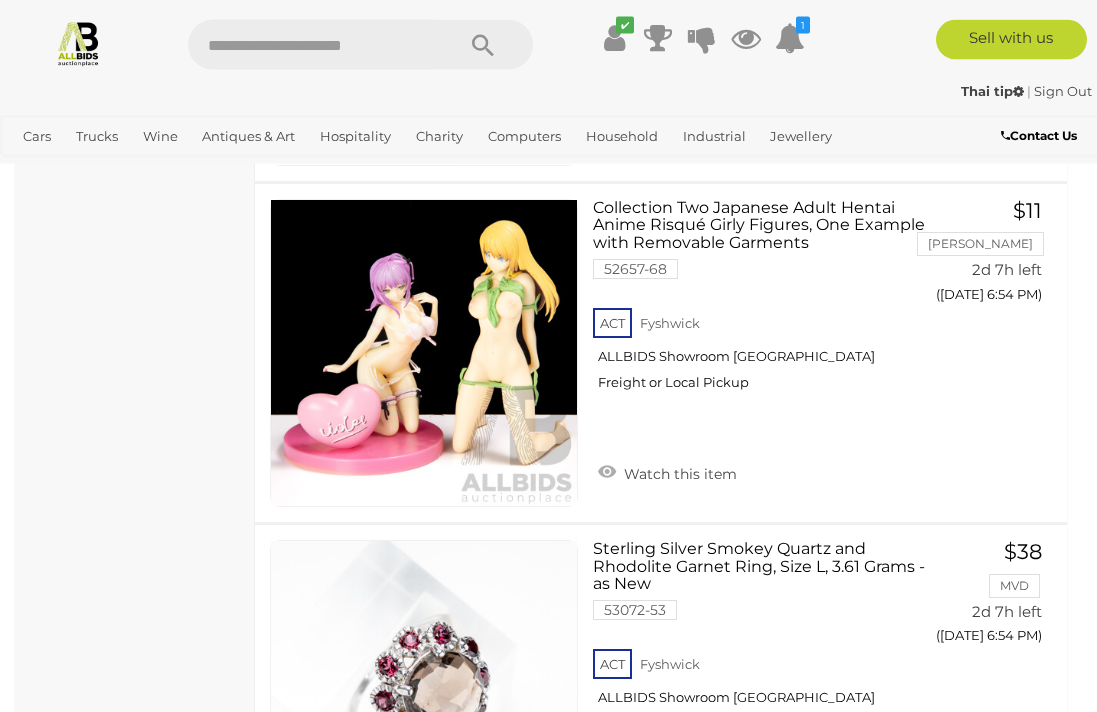 click on "Household" at bounding box center (622, 136) 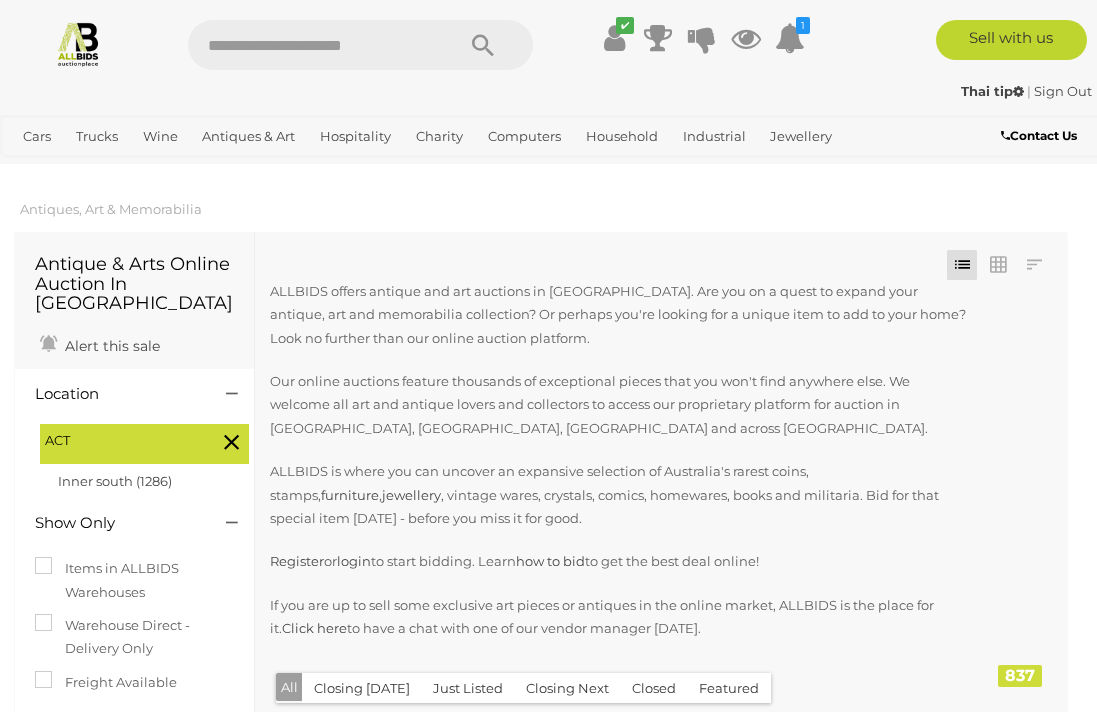click on "View All Household  Auctions" at bounding box center (0, 0) 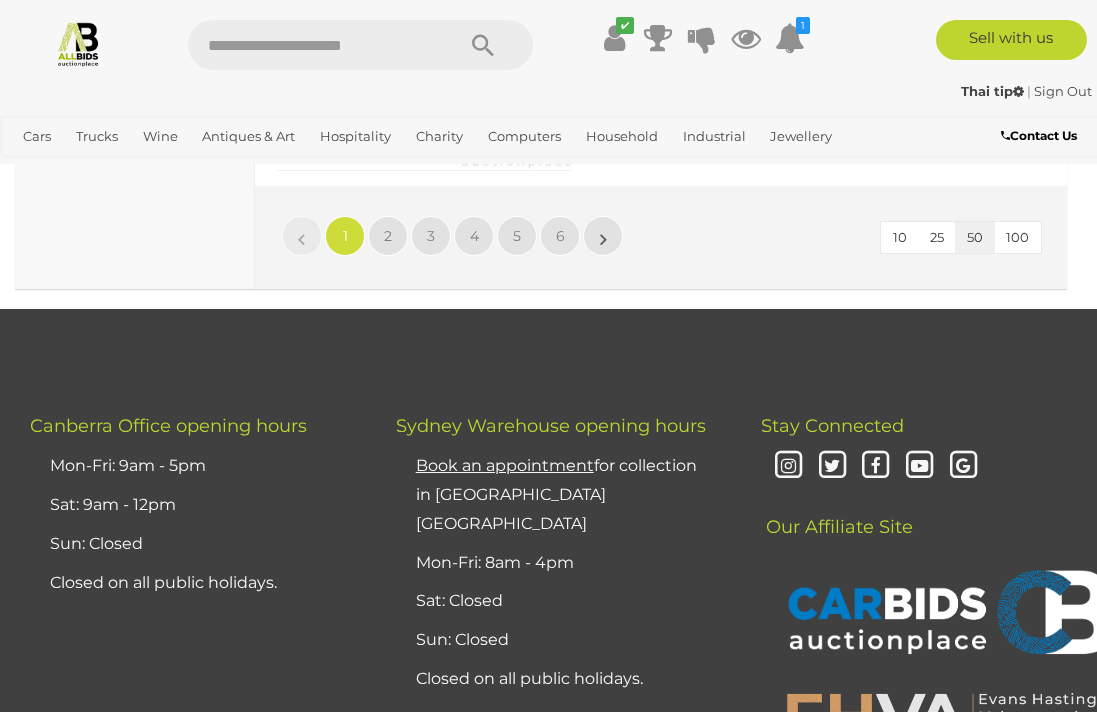 scroll, scrollTop: 17440, scrollLeft: 0, axis: vertical 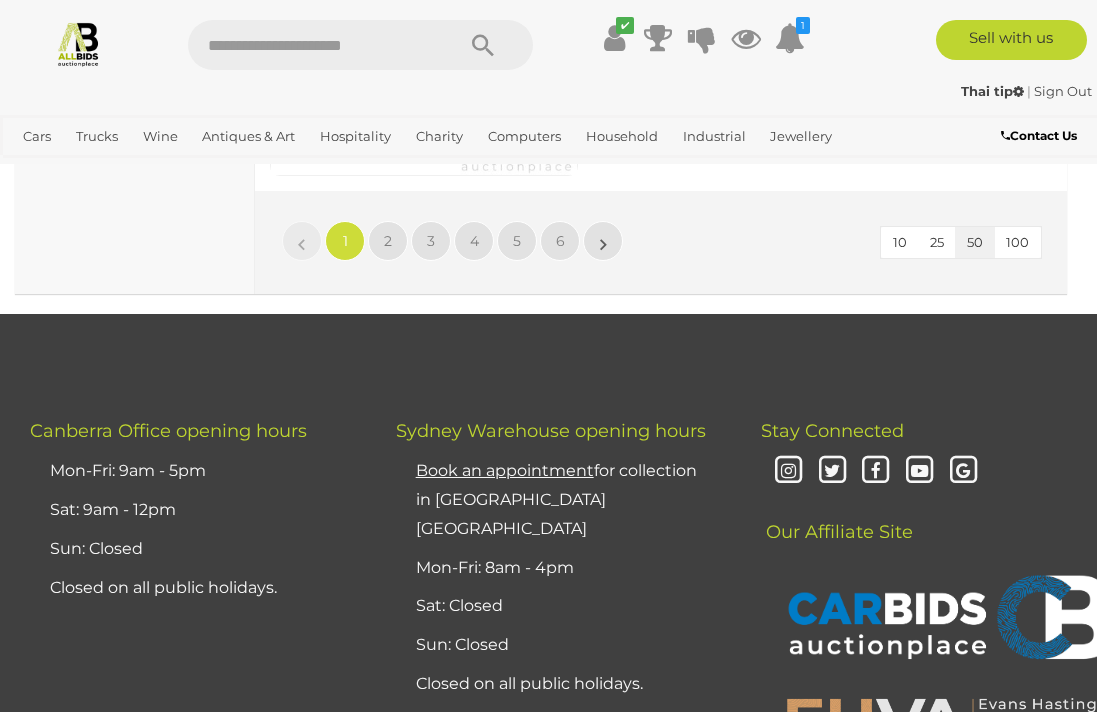 click on "6" at bounding box center [560, 241] 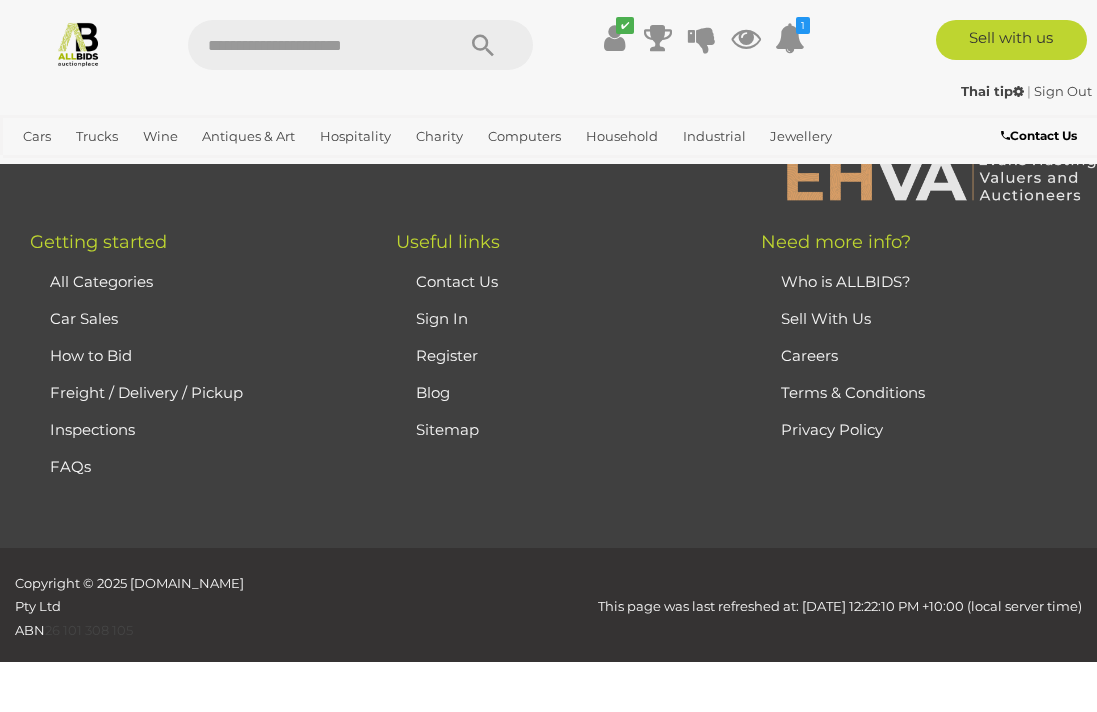 scroll, scrollTop: 328, scrollLeft: 0, axis: vertical 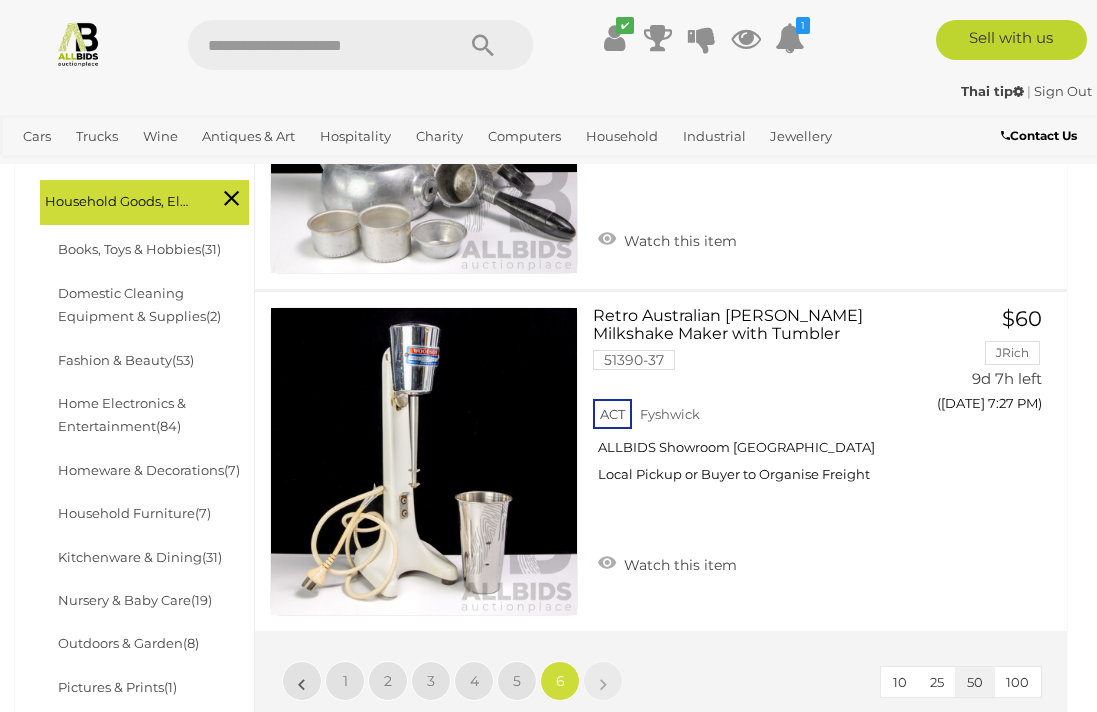 click on "5" at bounding box center (517, 681) 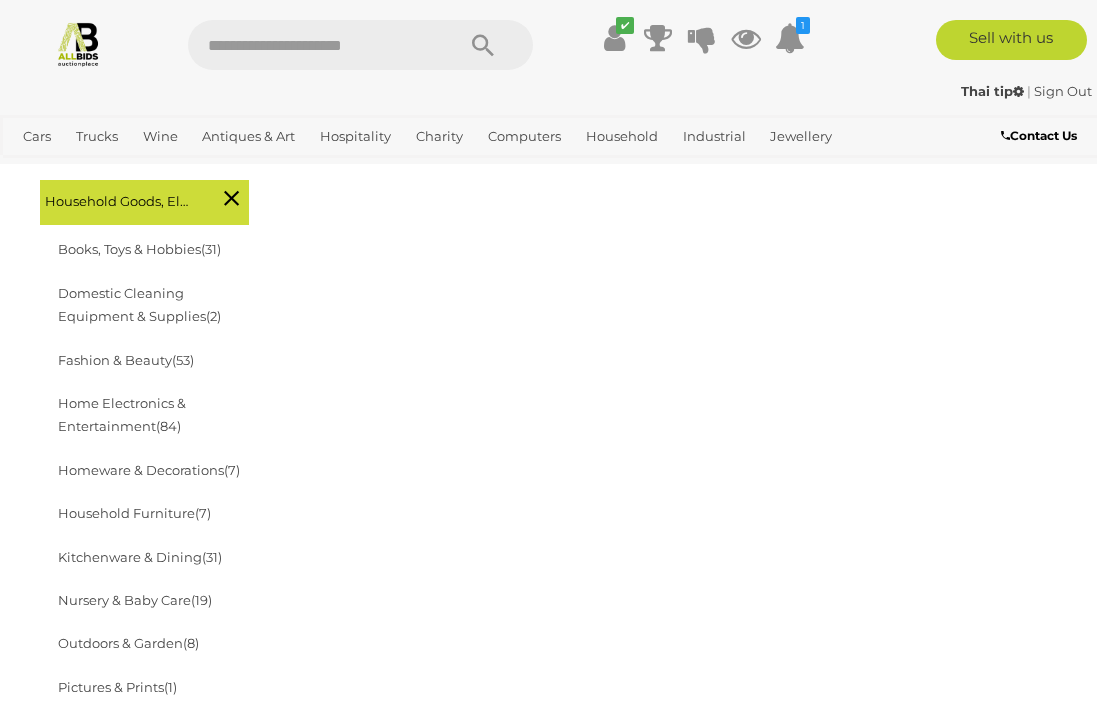 scroll, scrollTop: 328, scrollLeft: 0, axis: vertical 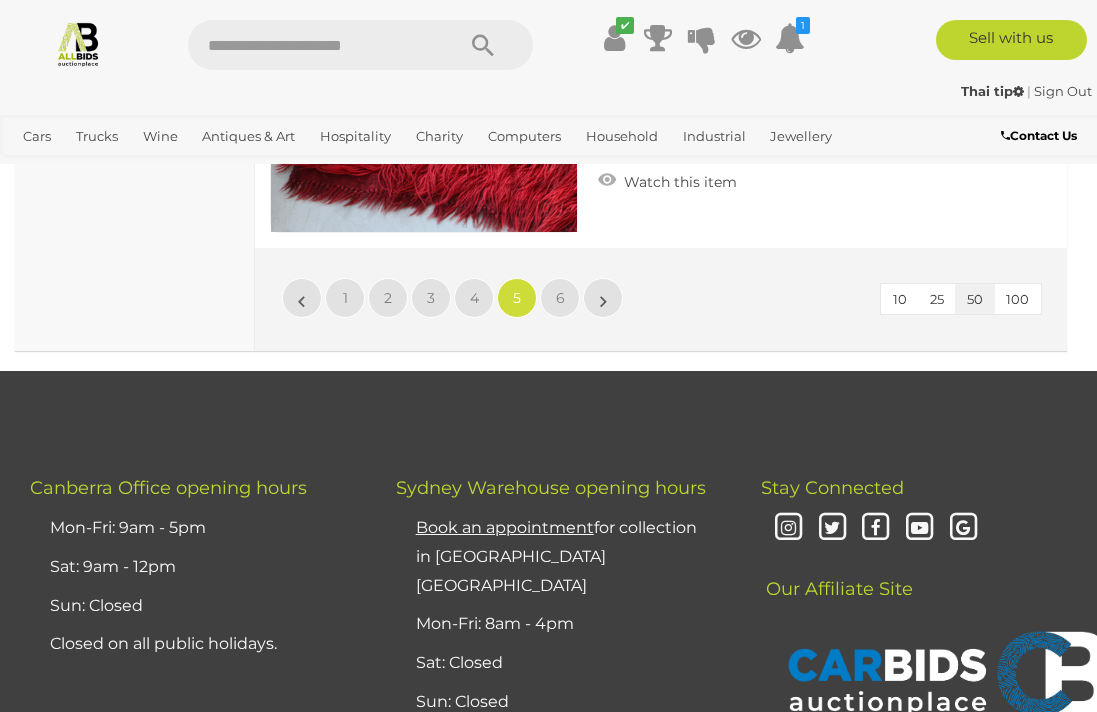 click on "4" at bounding box center (474, 298) 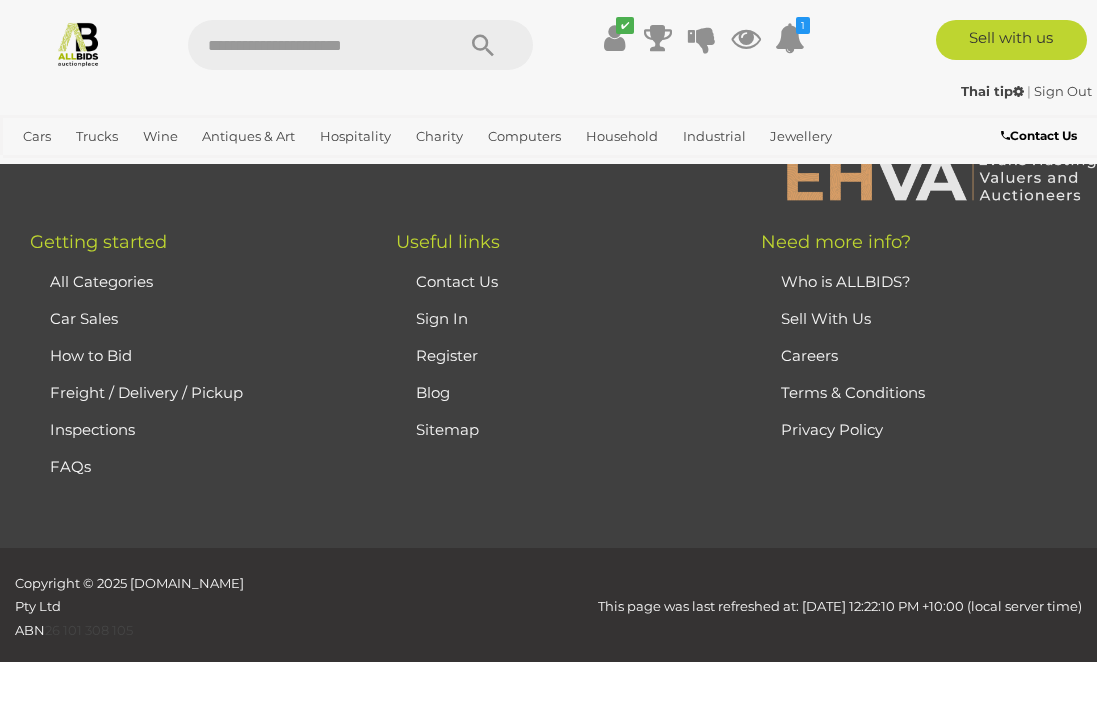 scroll, scrollTop: 328, scrollLeft: 0, axis: vertical 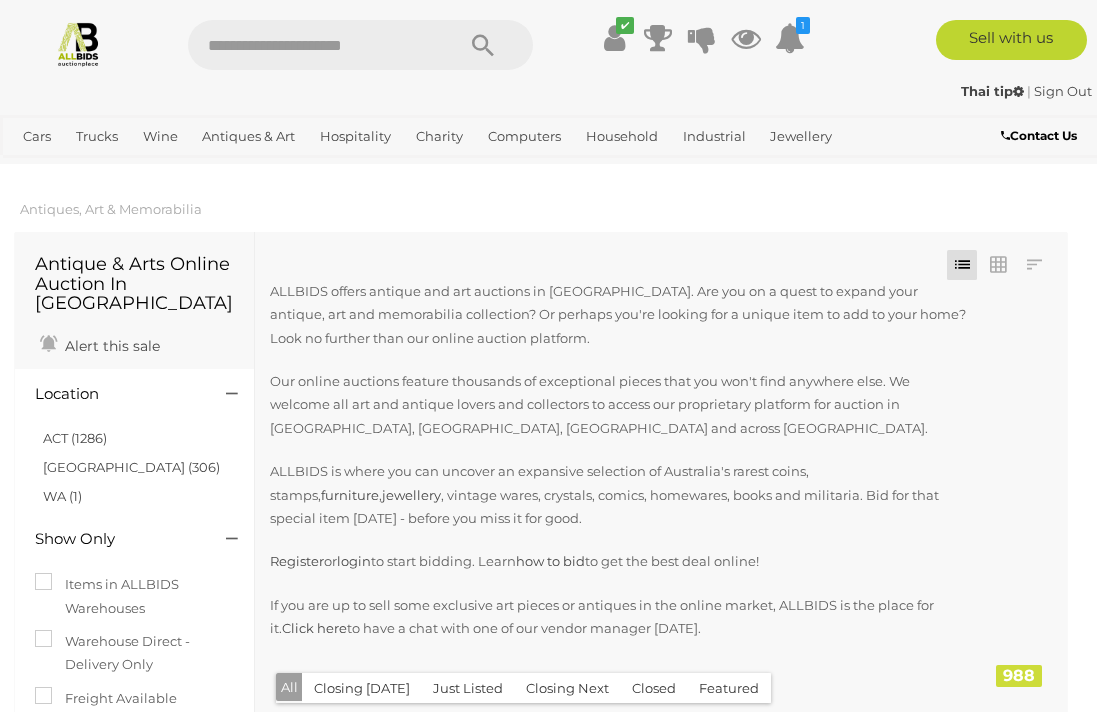 click on "ACT (1286)" at bounding box center (75, 438) 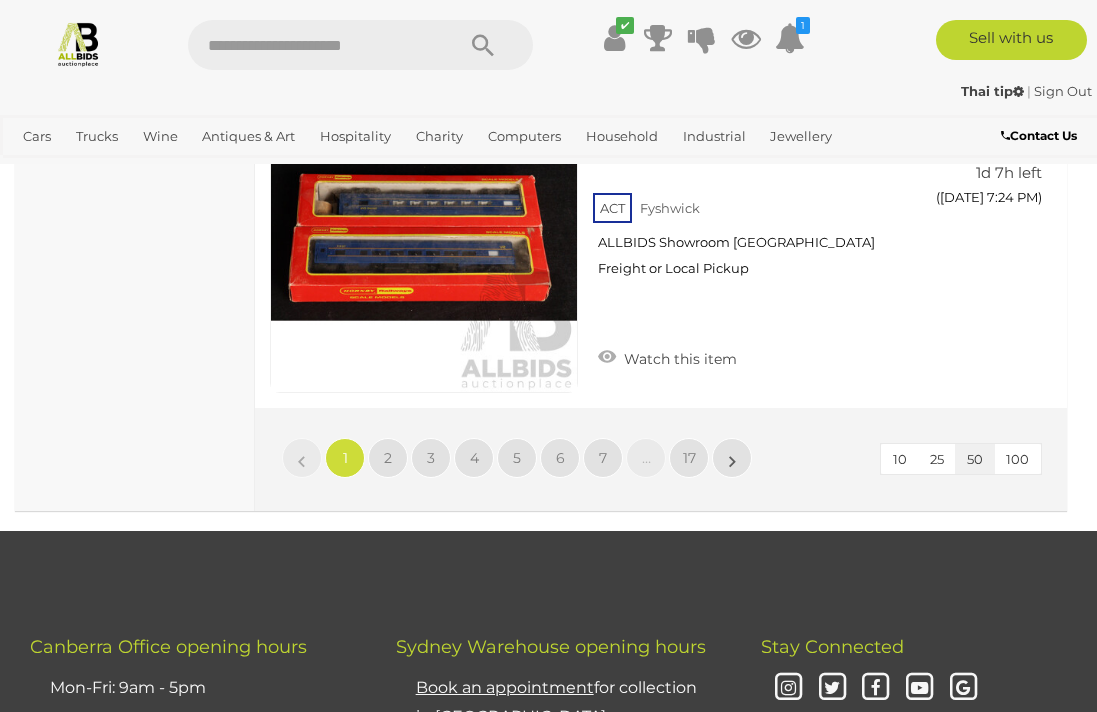 scroll, scrollTop: 17532, scrollLeft: 0, axis: vertical 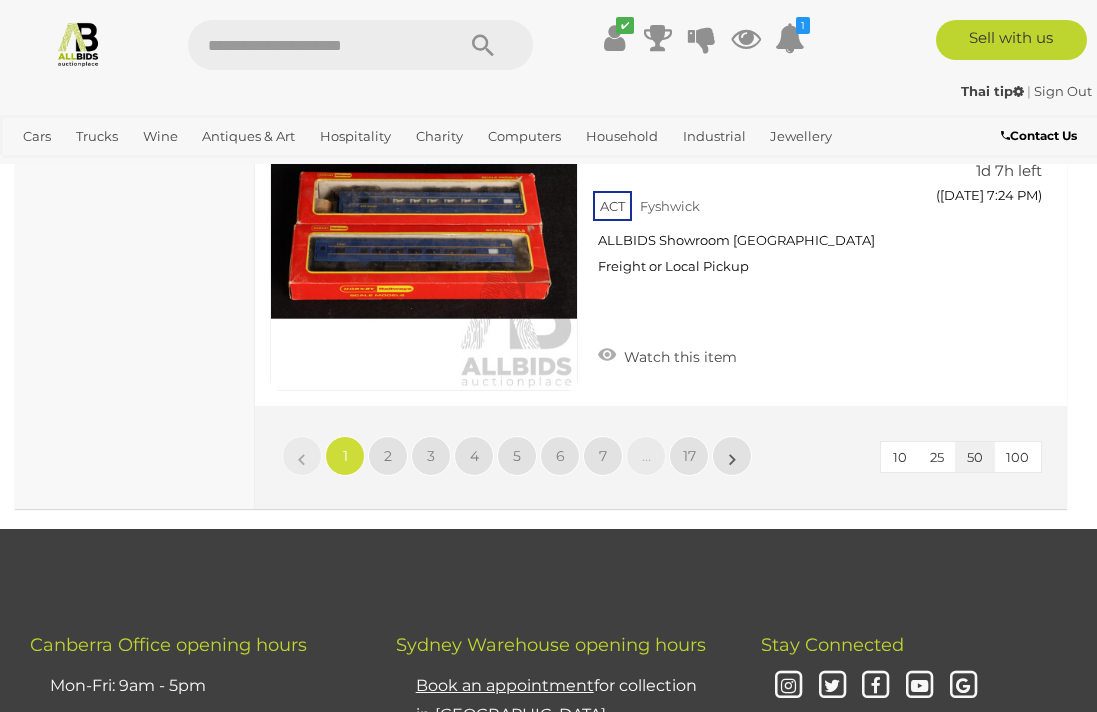 click on "17" at bounding box center [689, 456] 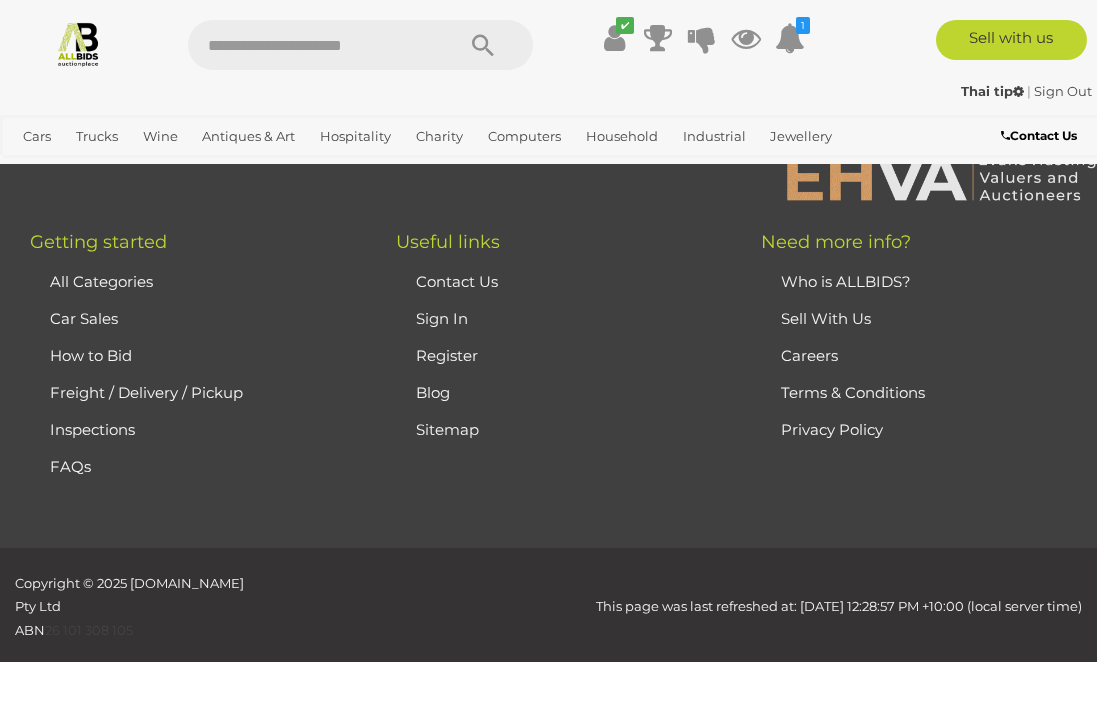scroll, scrollTop: 537, scrollLeft: 0, axis: vertical 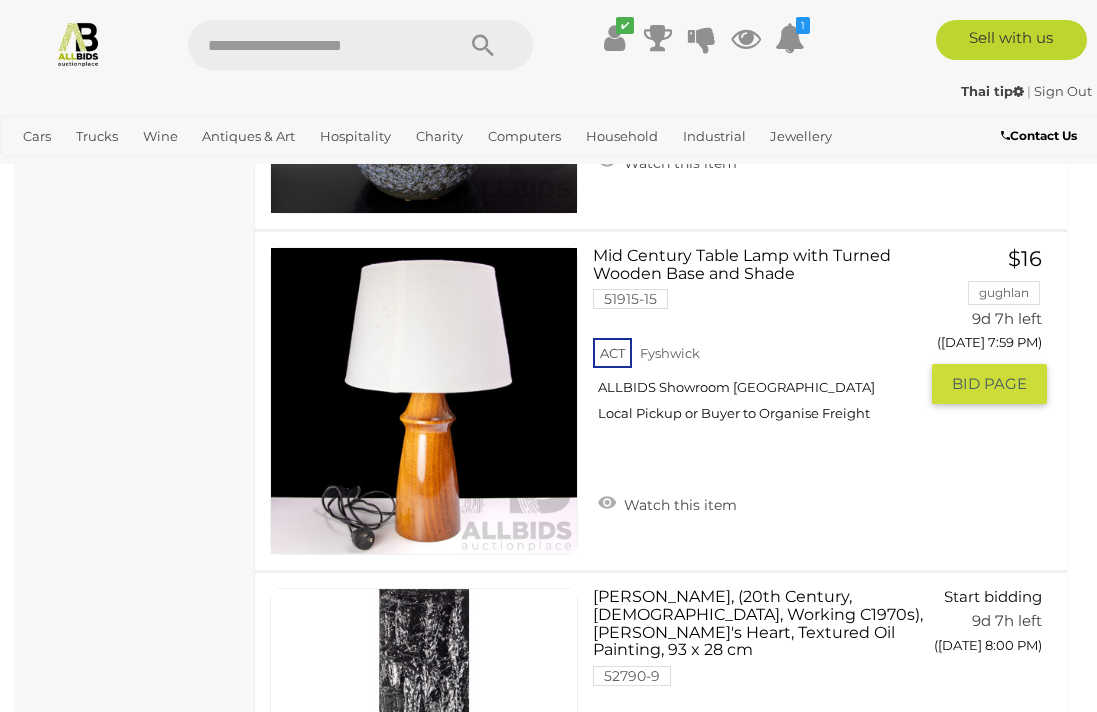click on "Watch this item" at bounding box center (667, 503) 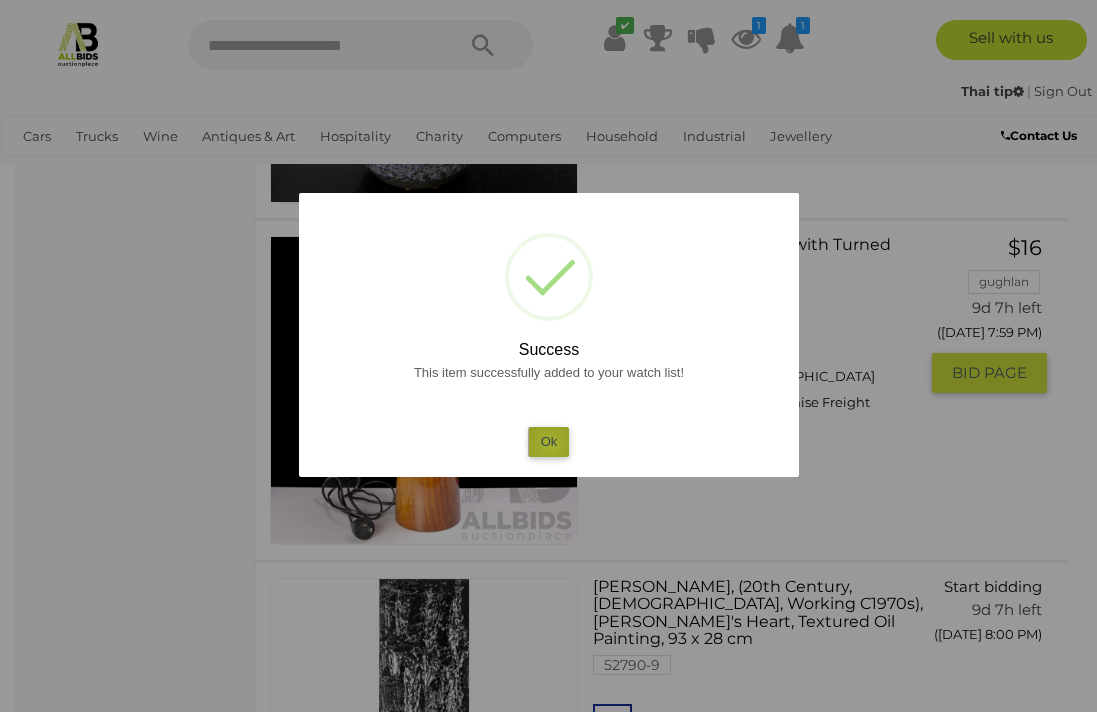click on "Ok" at bounding box center (548, 441) 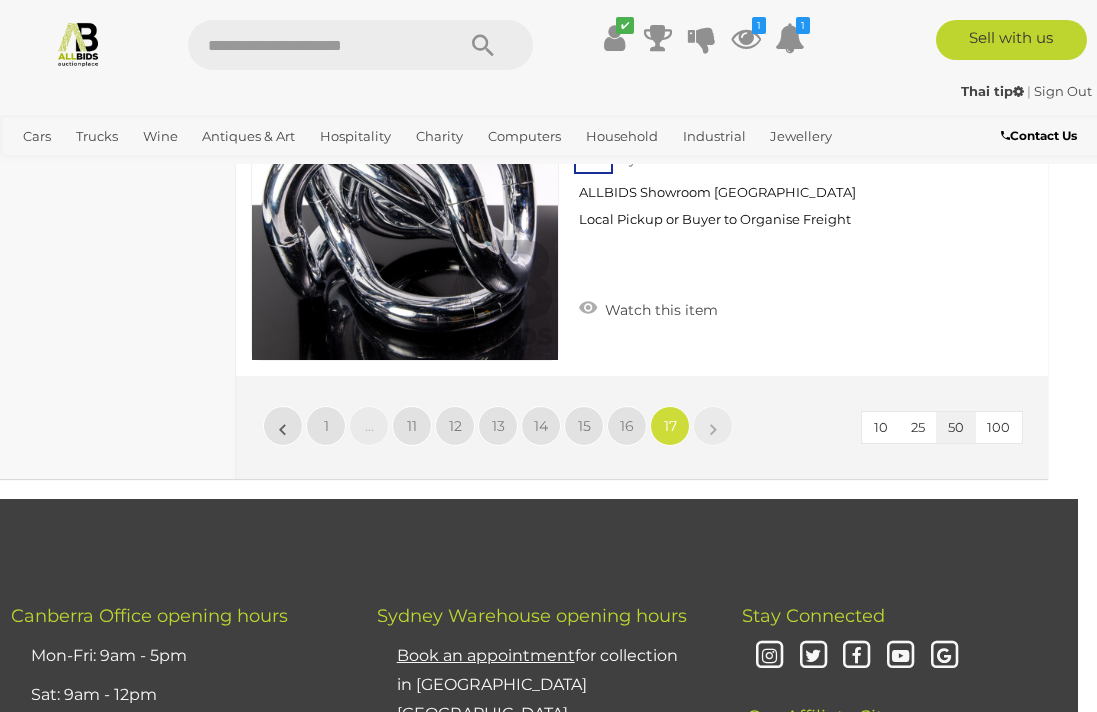scroll, scrollTop: 13211, scrollLeft: 19, axis: both 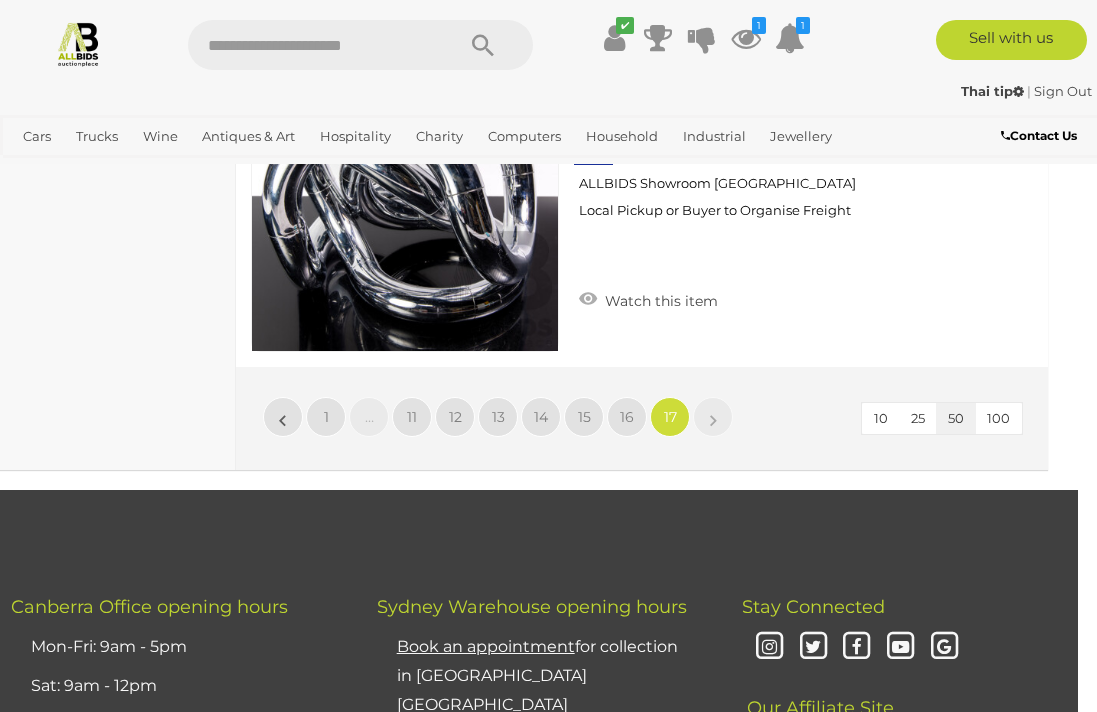 click on "16" at bounding box center [627, 417] 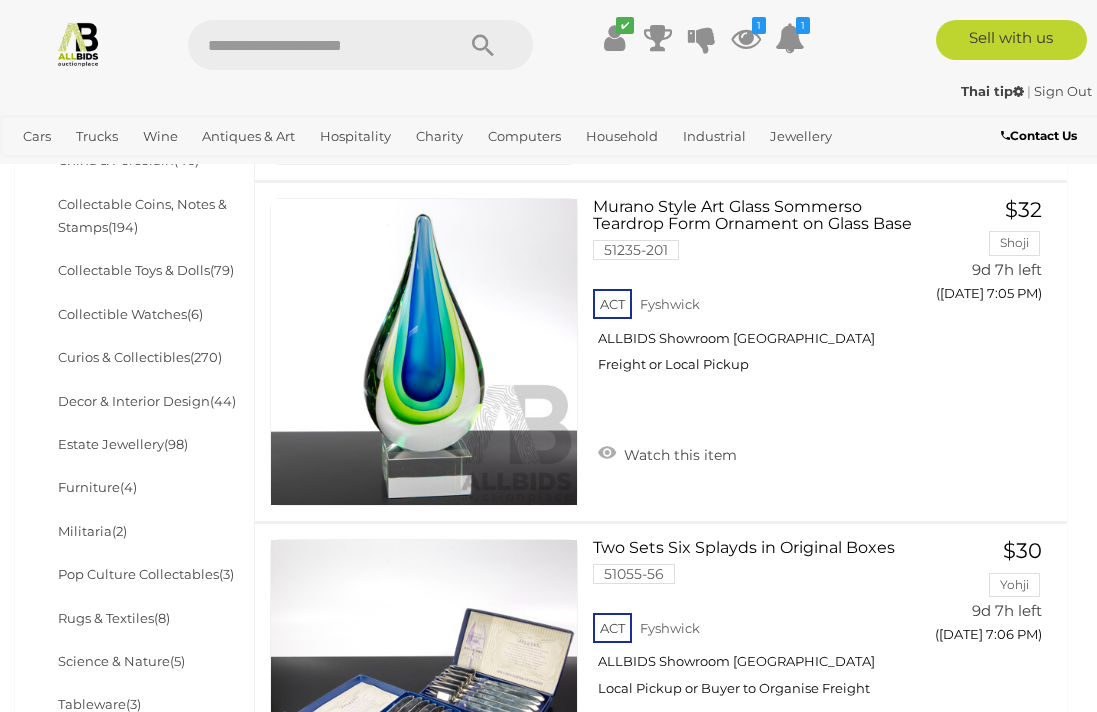 scroll, scrollTop: 879, scrollLeft: 0, axis: vertical 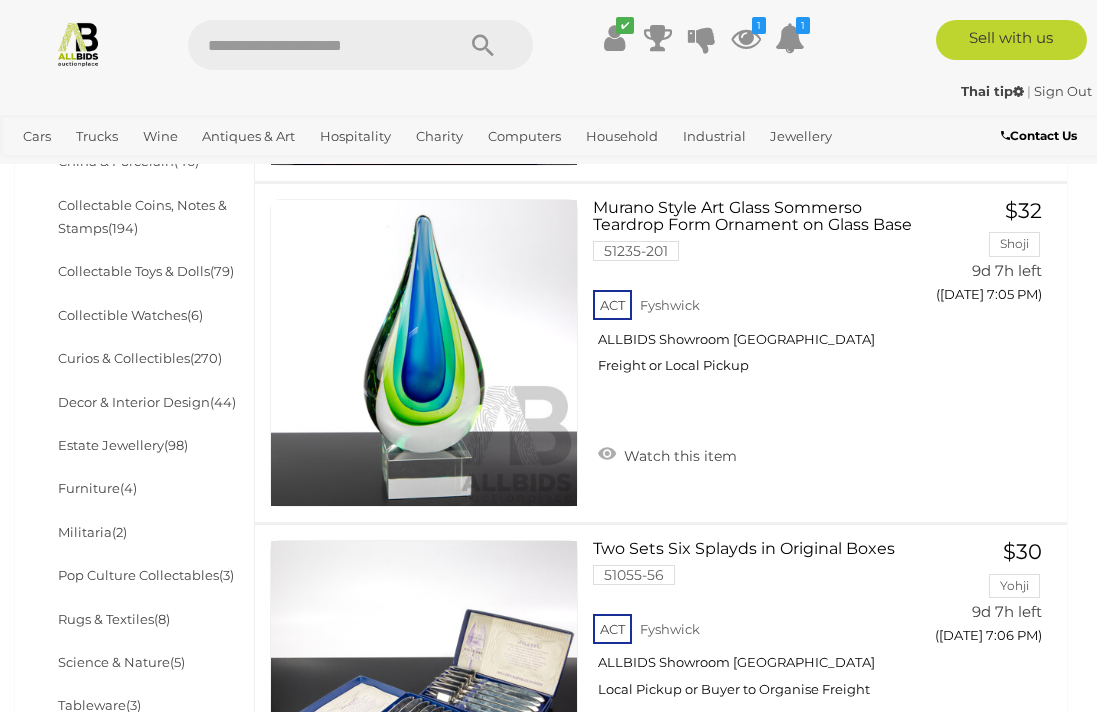 click on "Collectable Toys & Dolls
(79)" at bounding box center [146, 271] 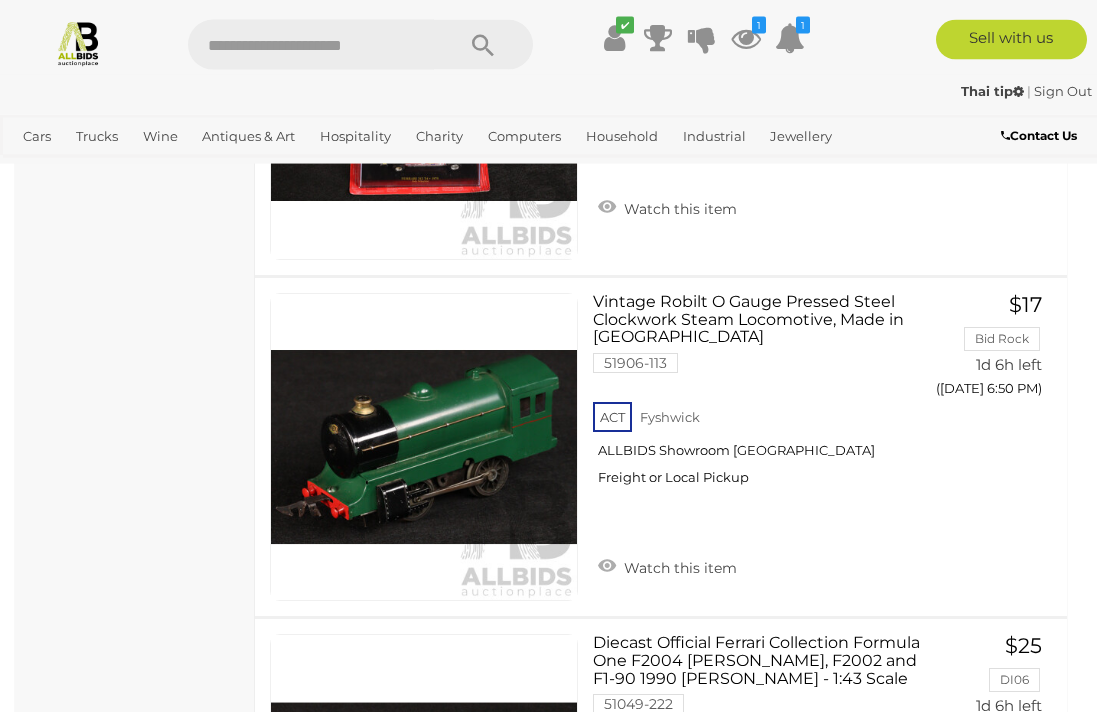 scroll, scrollTop: 6577, scrollLeft: 0, axis: vertical 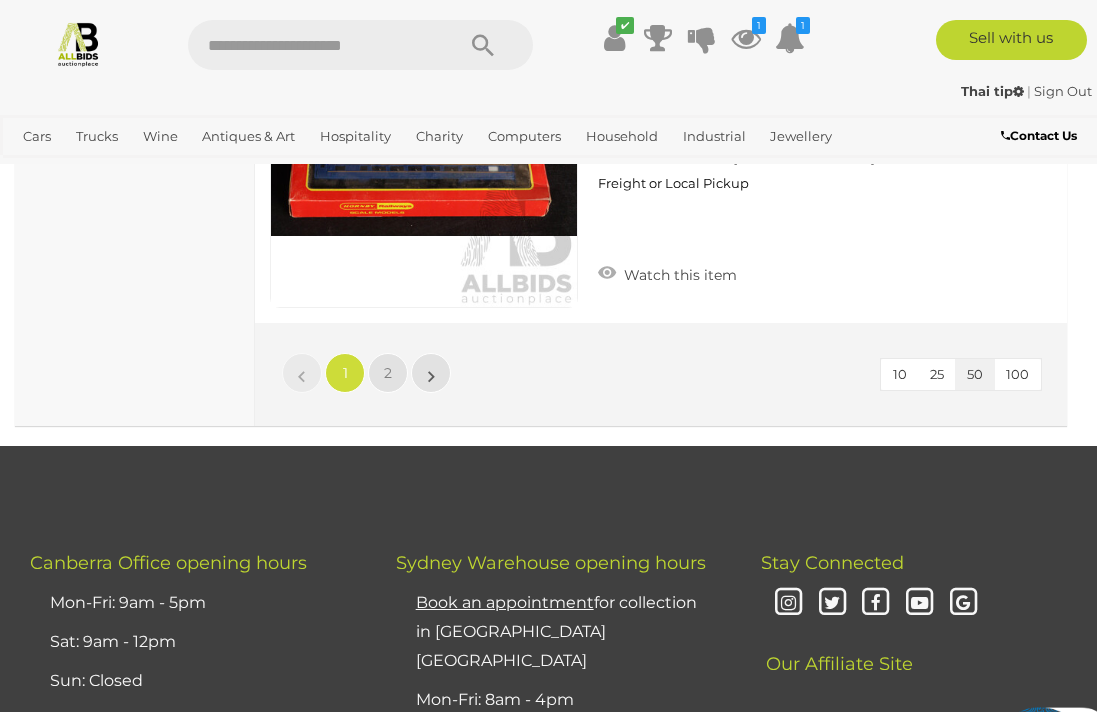 click on "2" at bounding box center (388, 373) 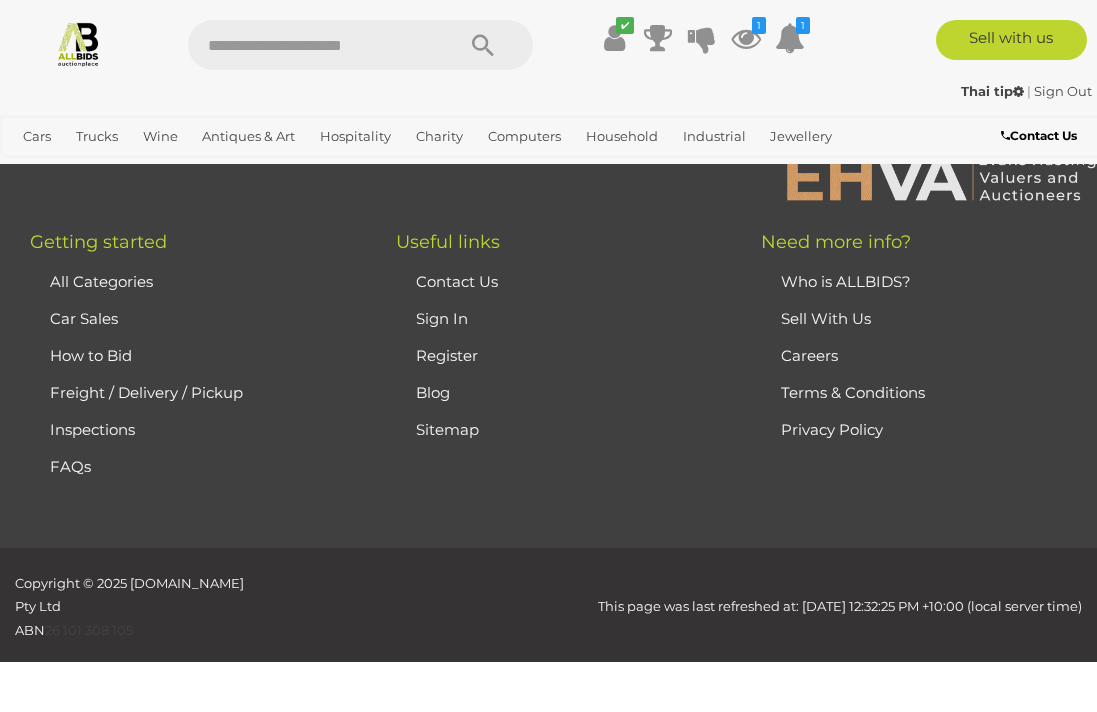 scroll, scrollTop: 133, scrollLeft: 0, axis: vertical 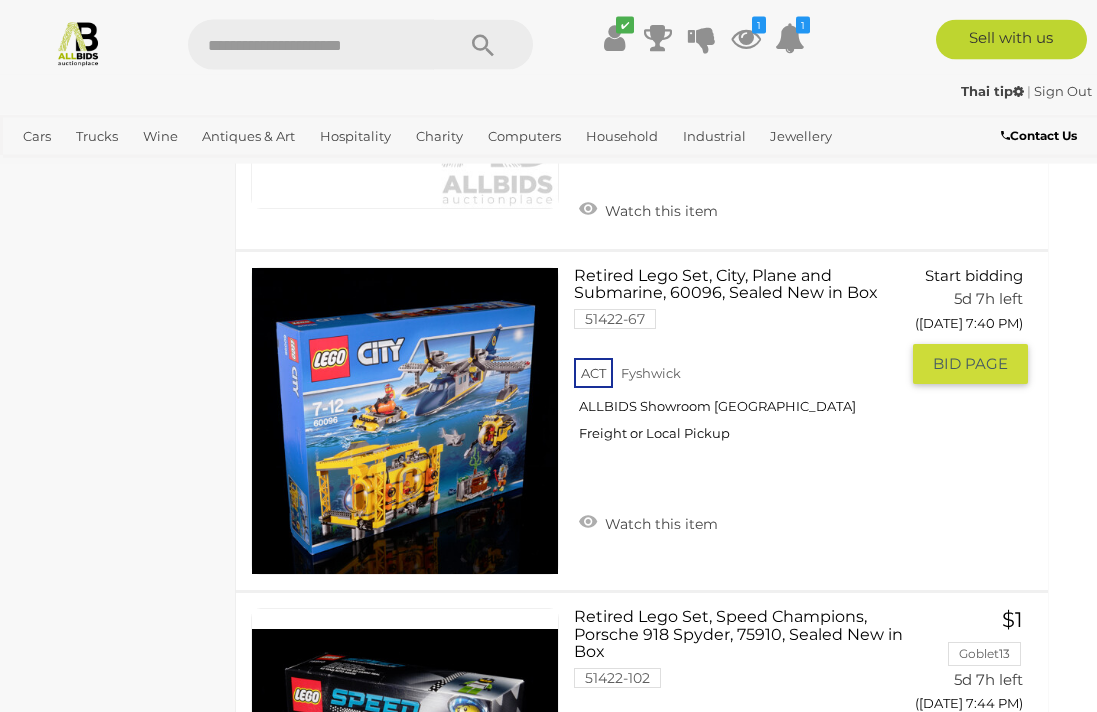 click on "Watch this item" at bounding box center (648, 522) 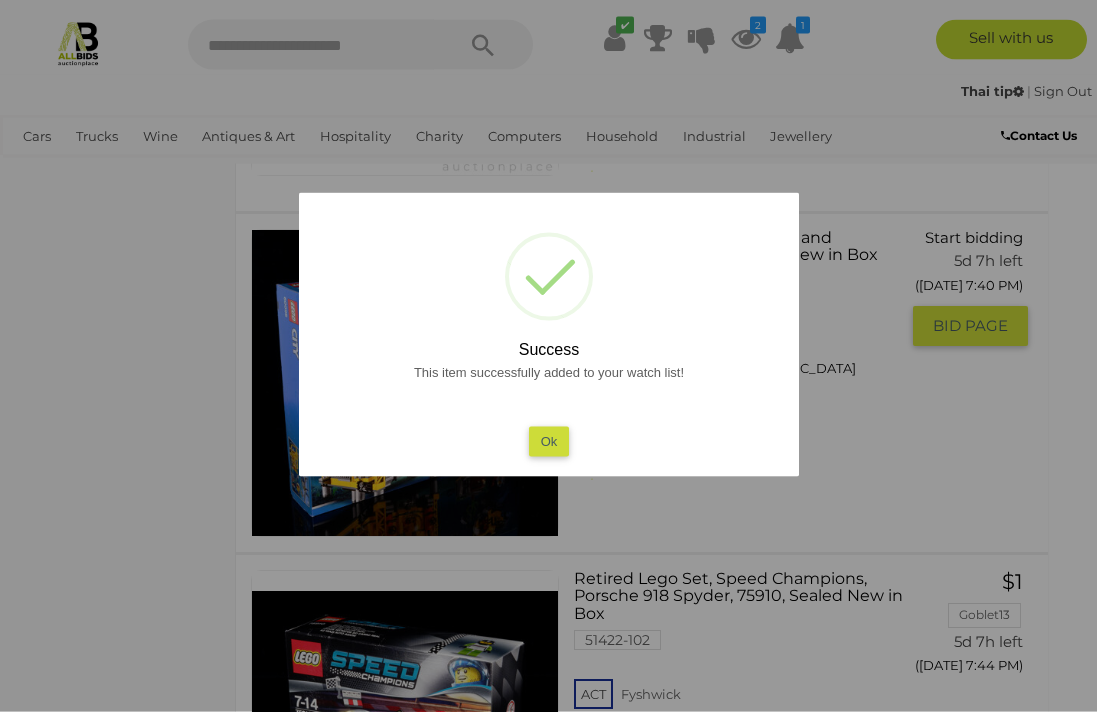 click on "Ok" at bounding box center [548, 441] 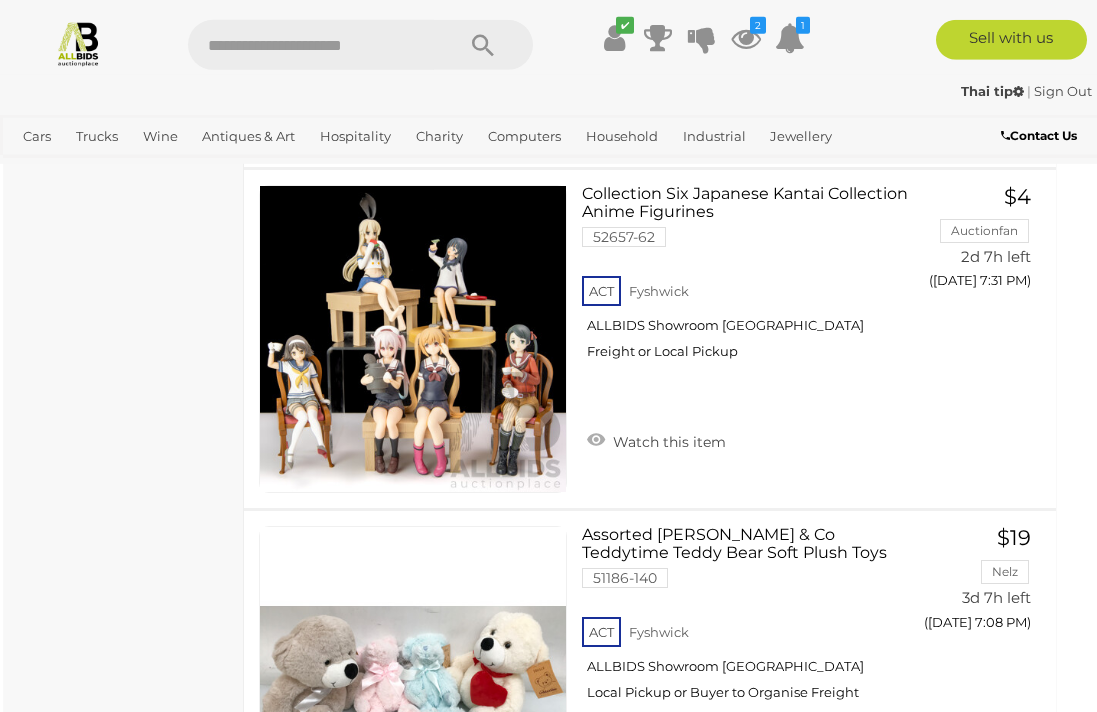 scroll, scrollTop: 6021, scrollLeft: 11, axis: both 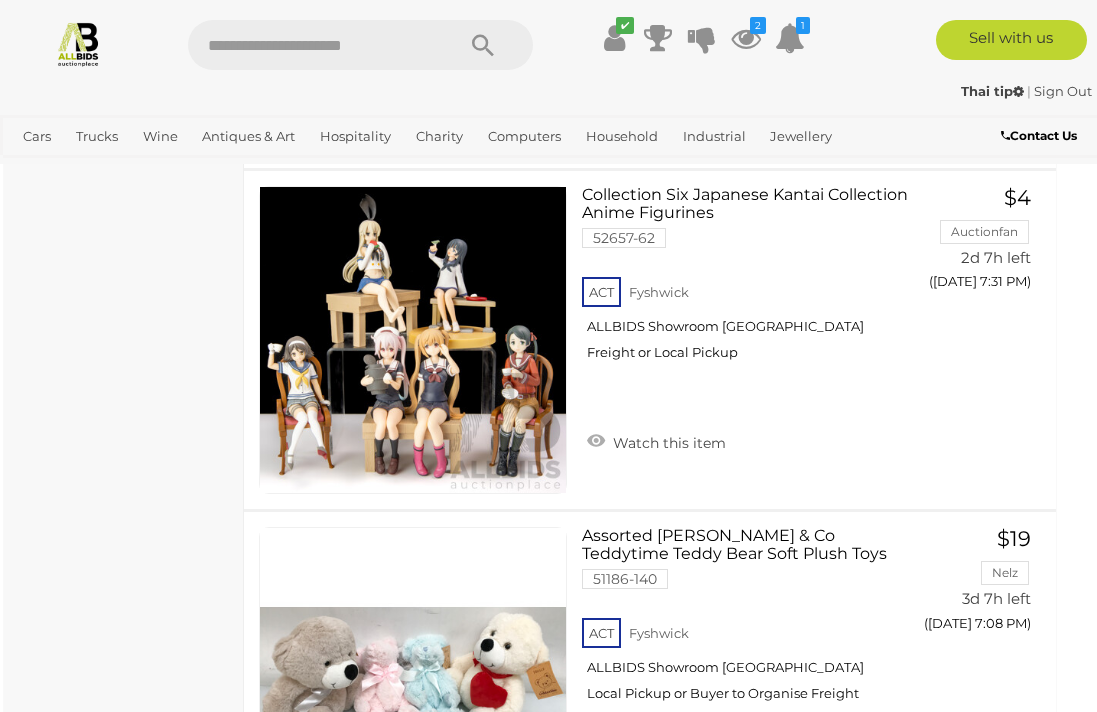 click on "Industrial" at bounding box center [714, 136] 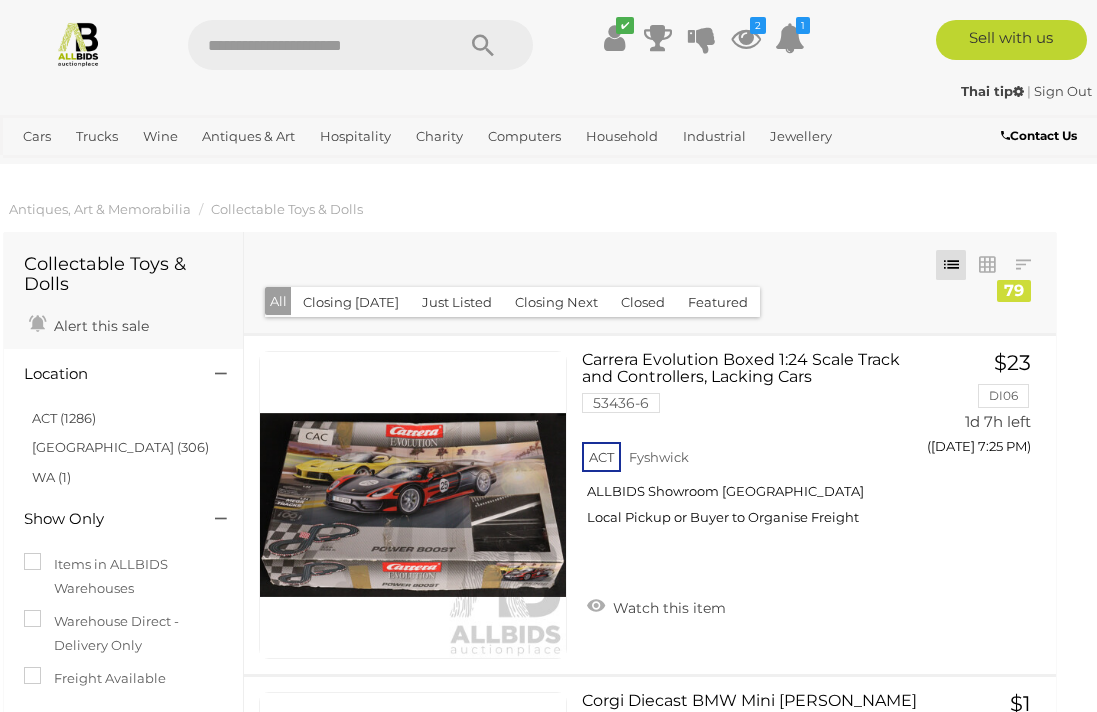 click on "View All Industrial  Auctions" at bounding box center (0, 0) 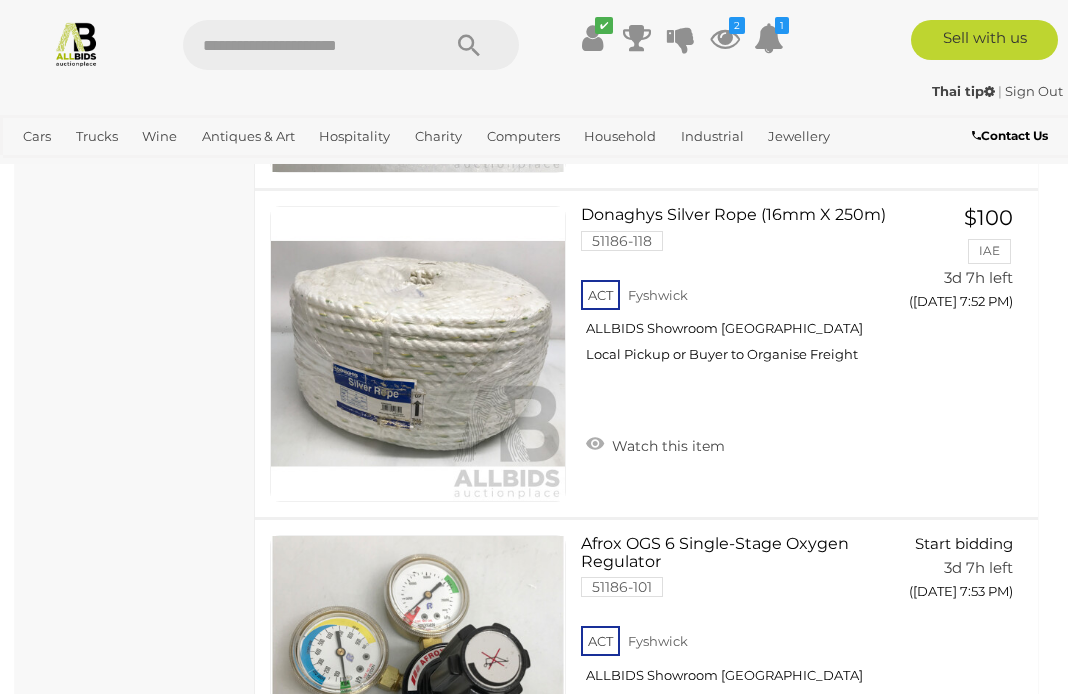 scroll, scrollTop: 16081, scrollLeft: 0, axis: vertical 